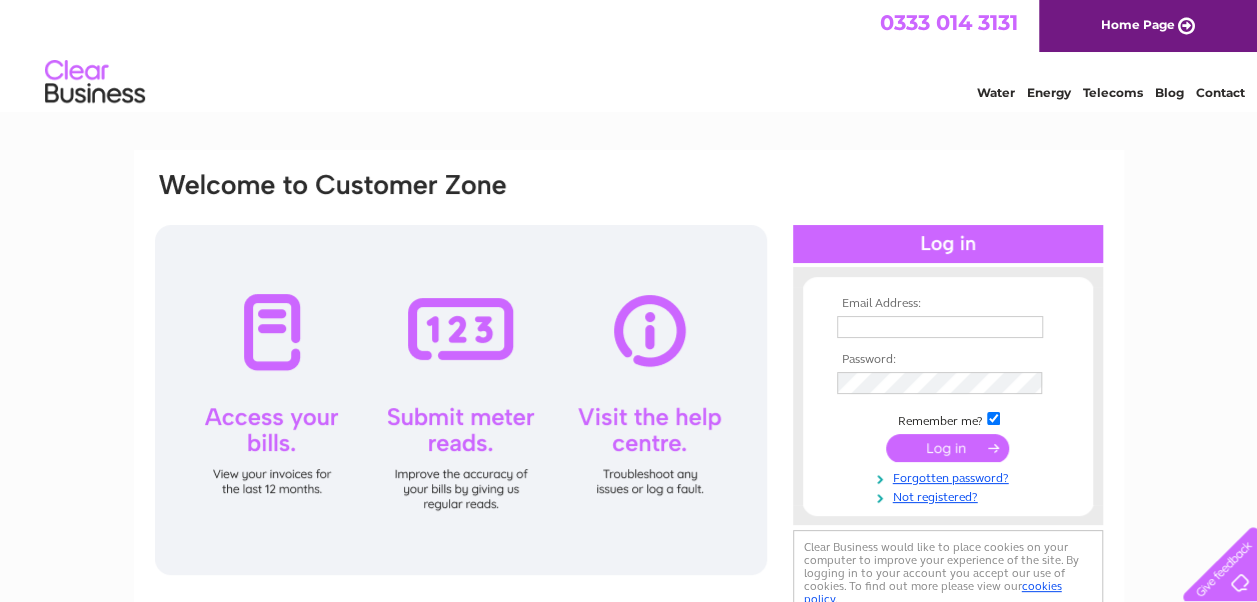 scroll, scrollTop: 0, scrollLeft: 0, axis: both 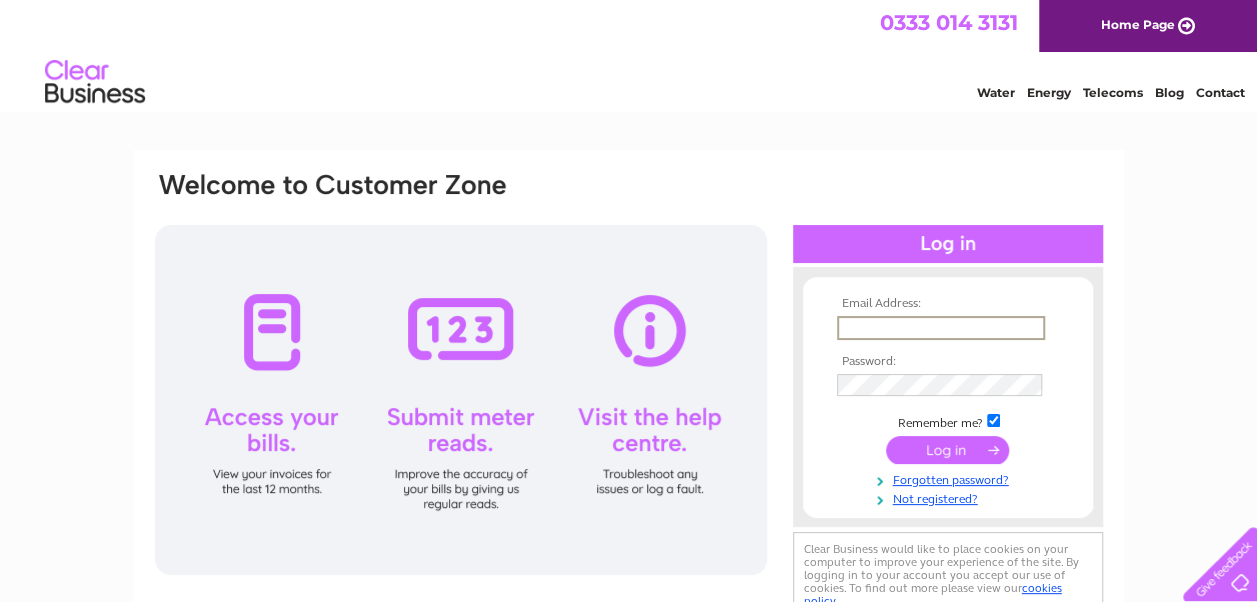 click at bounding box center [941, 328] 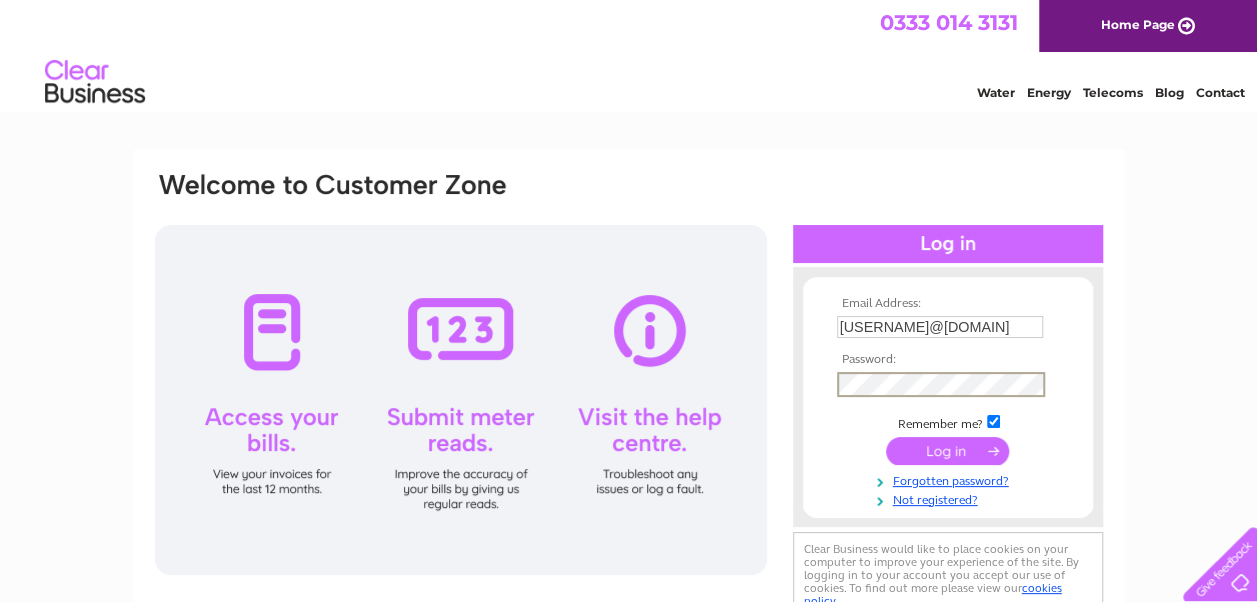 click at bounding box center [947, 451] 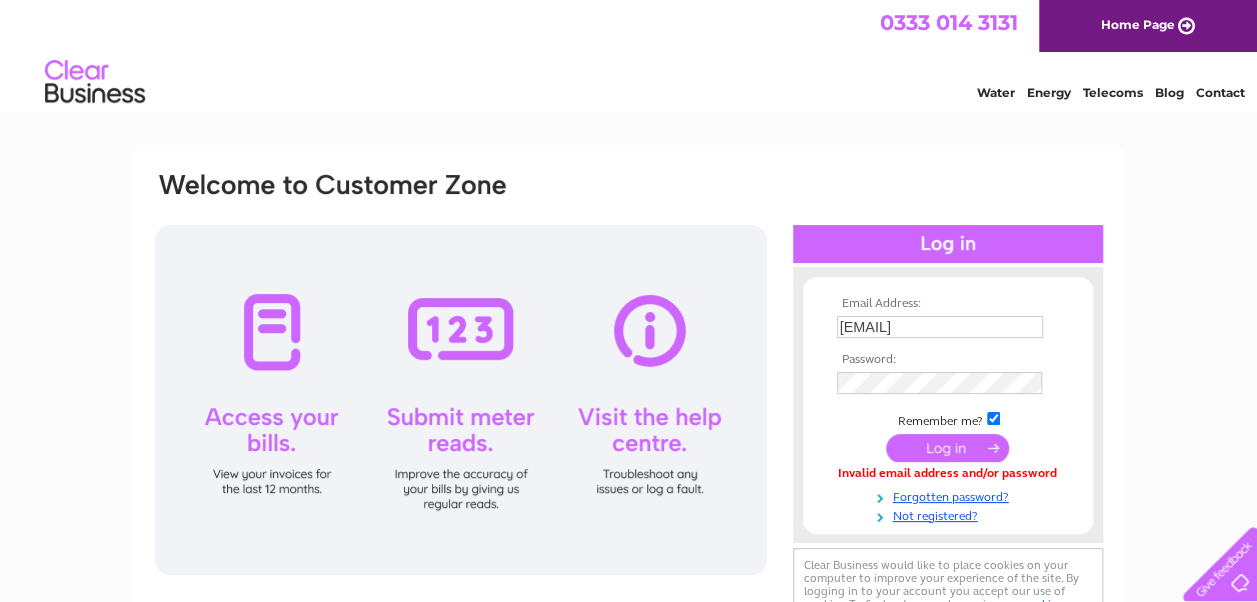 scroll, scrollTop: 0, scrollLeft: 0, axis: both 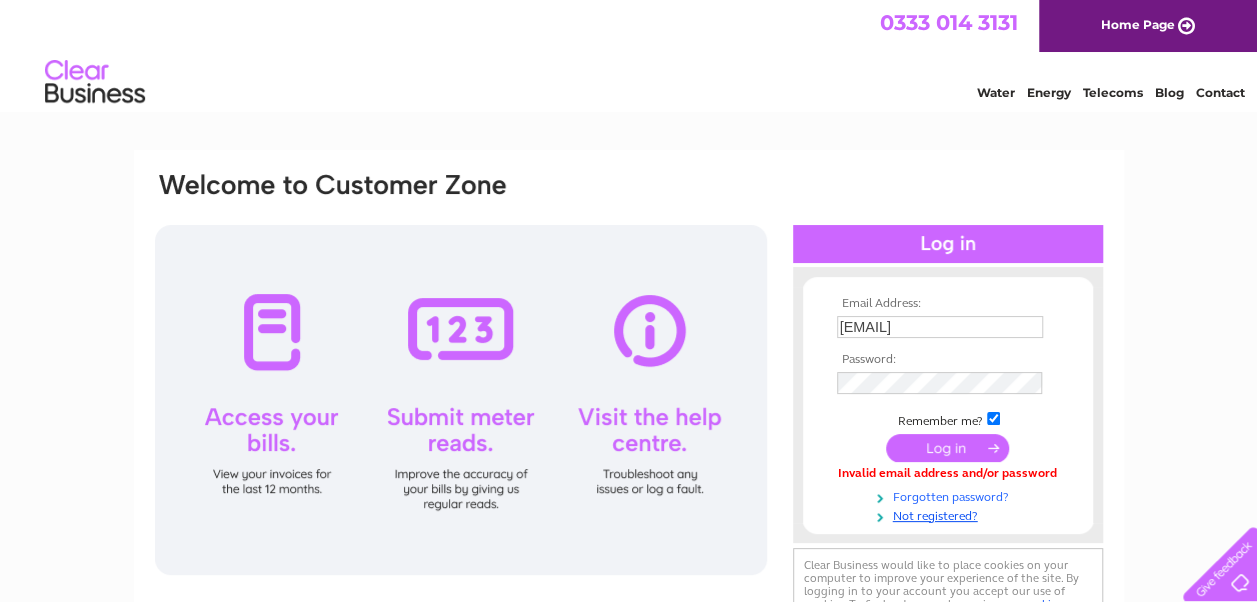 click on "Forgotten password?" at bounding box center [950, 495] 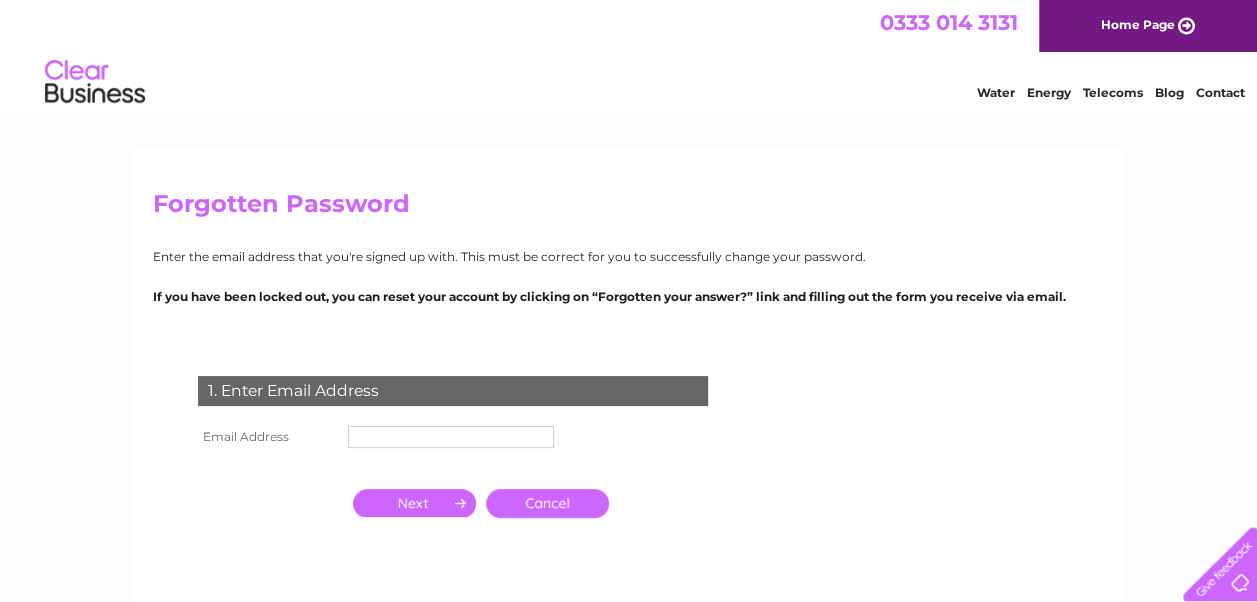 scroll, scrollTop: 0, scrollLeft: 0, axis: both 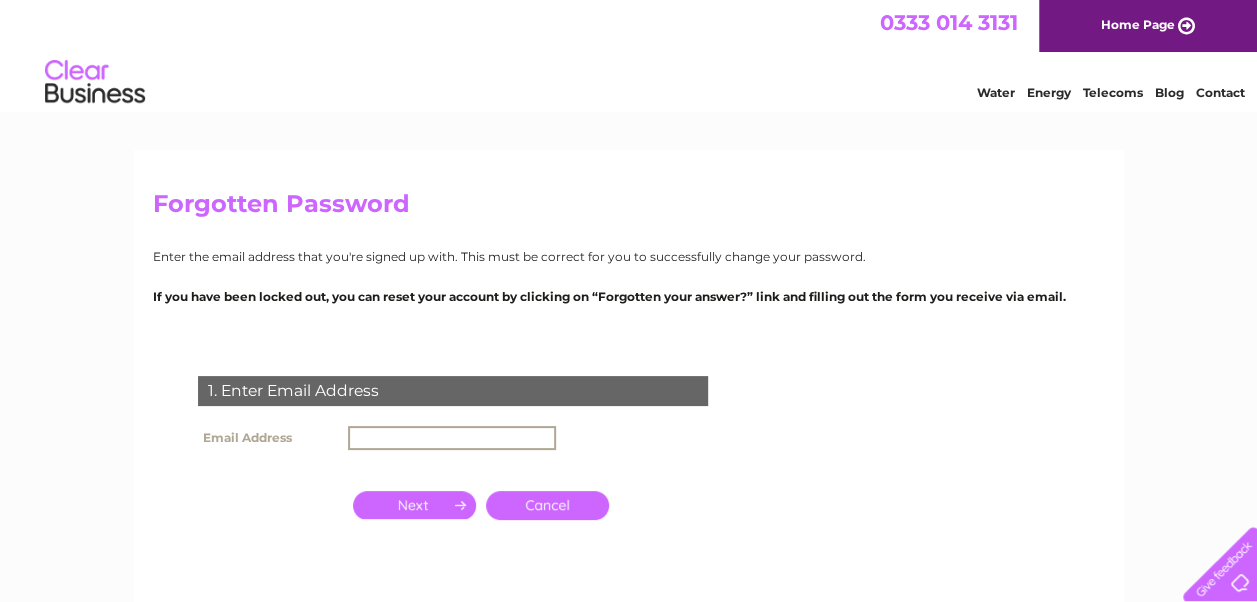 type on "argyll-garage@btconnect.com" 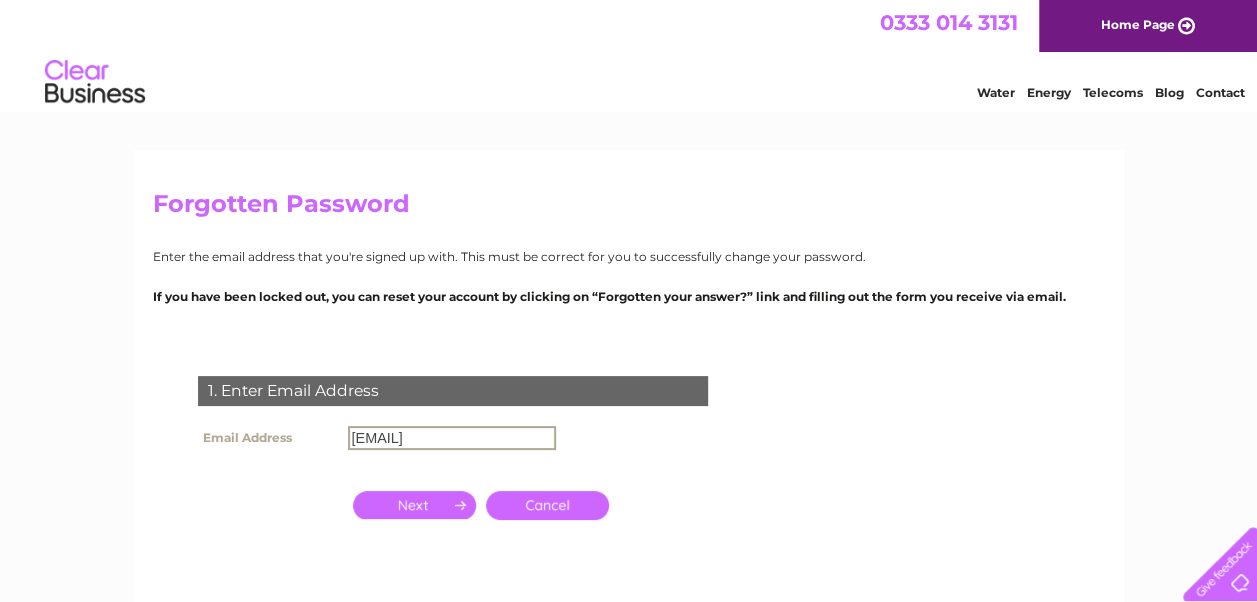 click at bounding box center (414, 505) 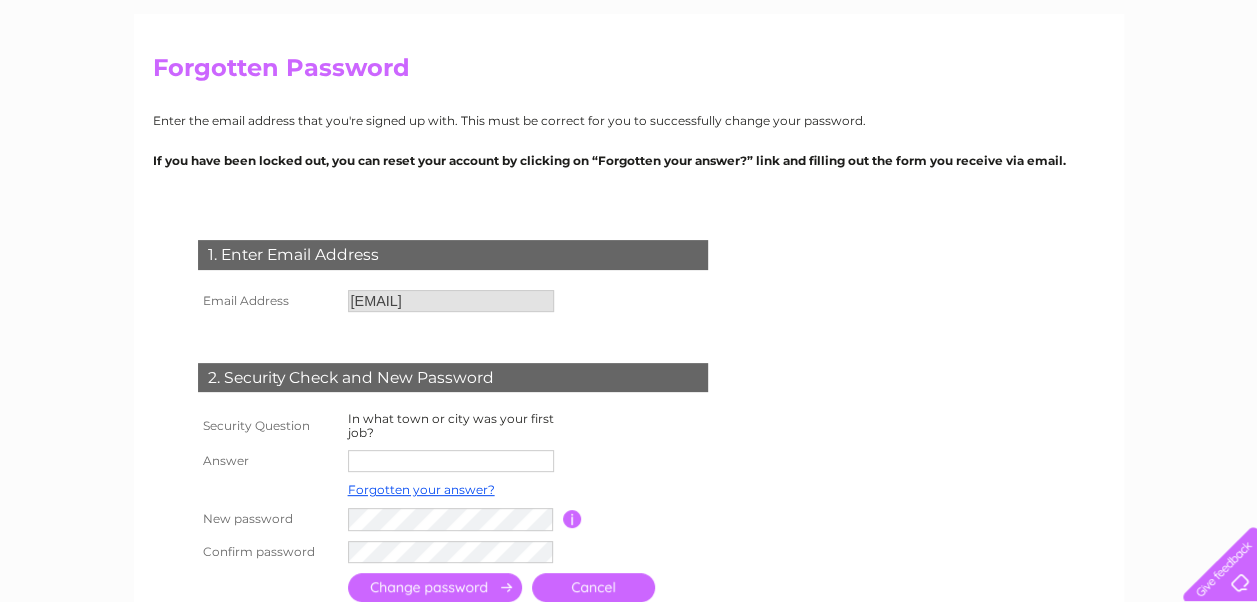 scroll, scrollTop: 300, scrollLeft: 0, axis: vertical 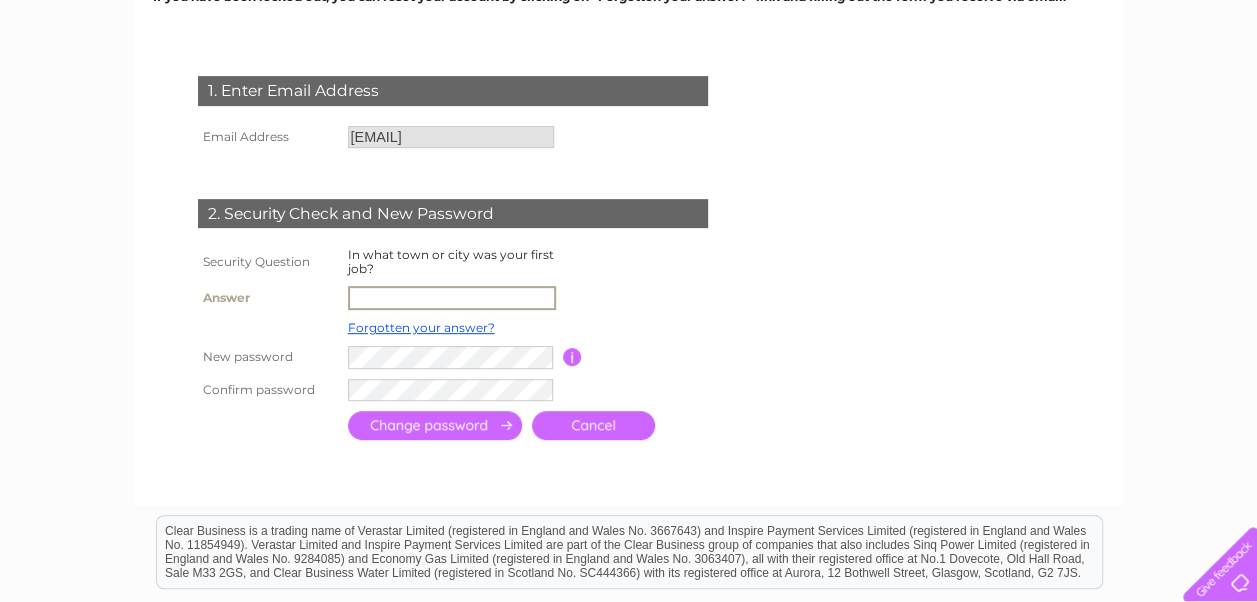 click at bounding box center [452, 298] 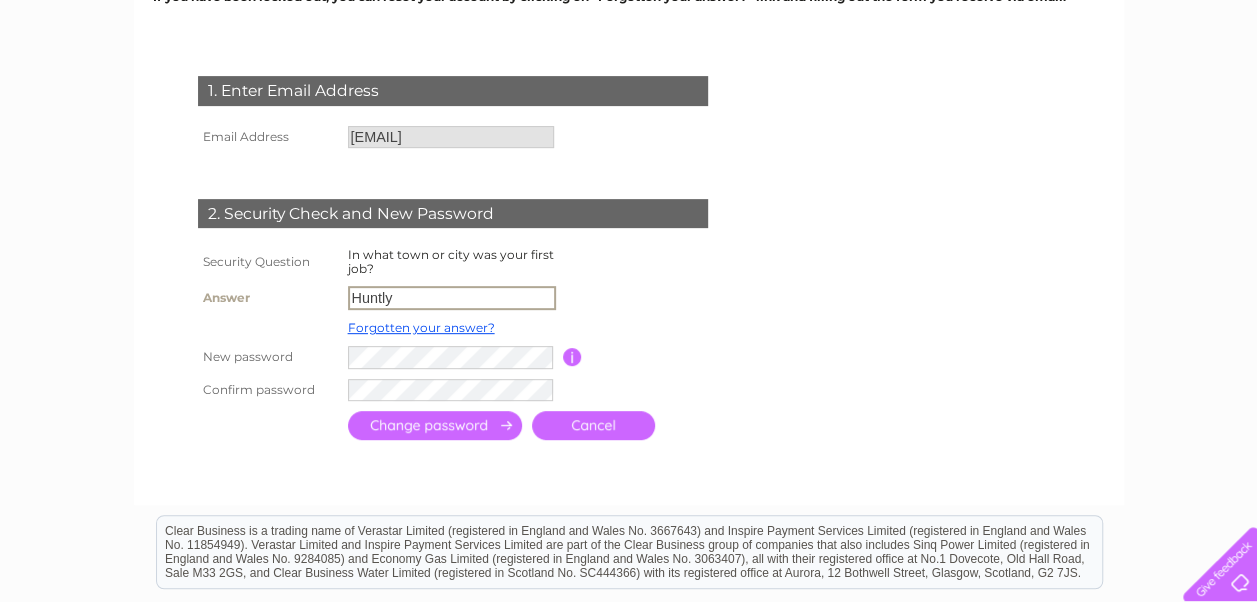 type on "Huntly" 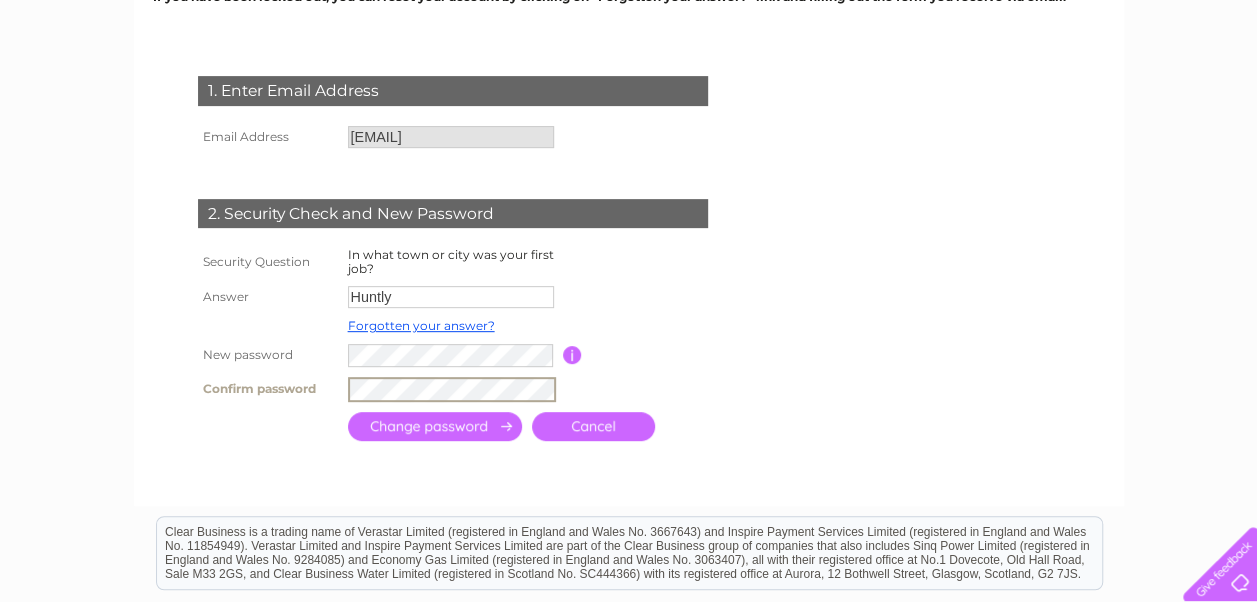 click at bounding box center (435, 426) 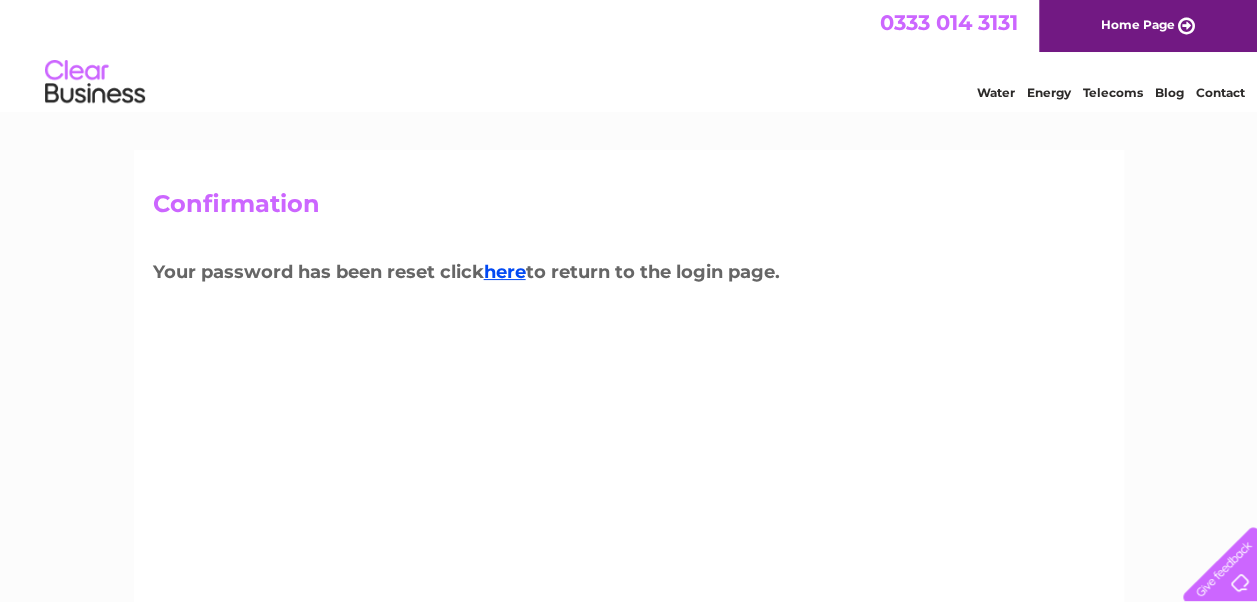scroll, scrollTop: 0, scrollLeft: 0, axis: both 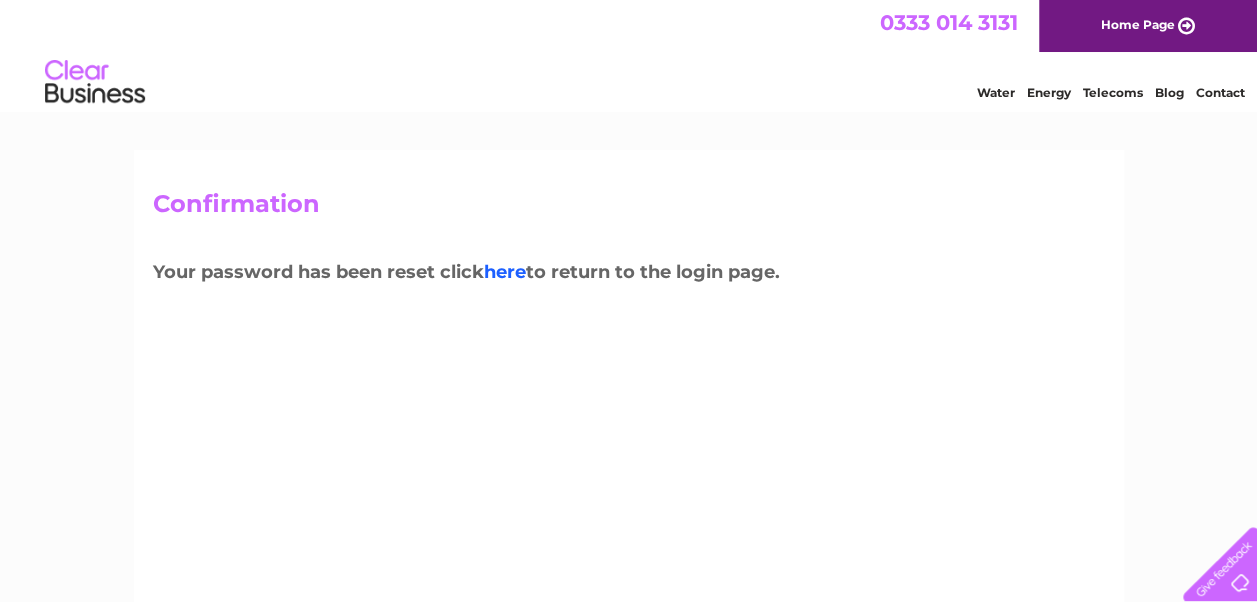 click on "here" at bounding box center [505, 272] 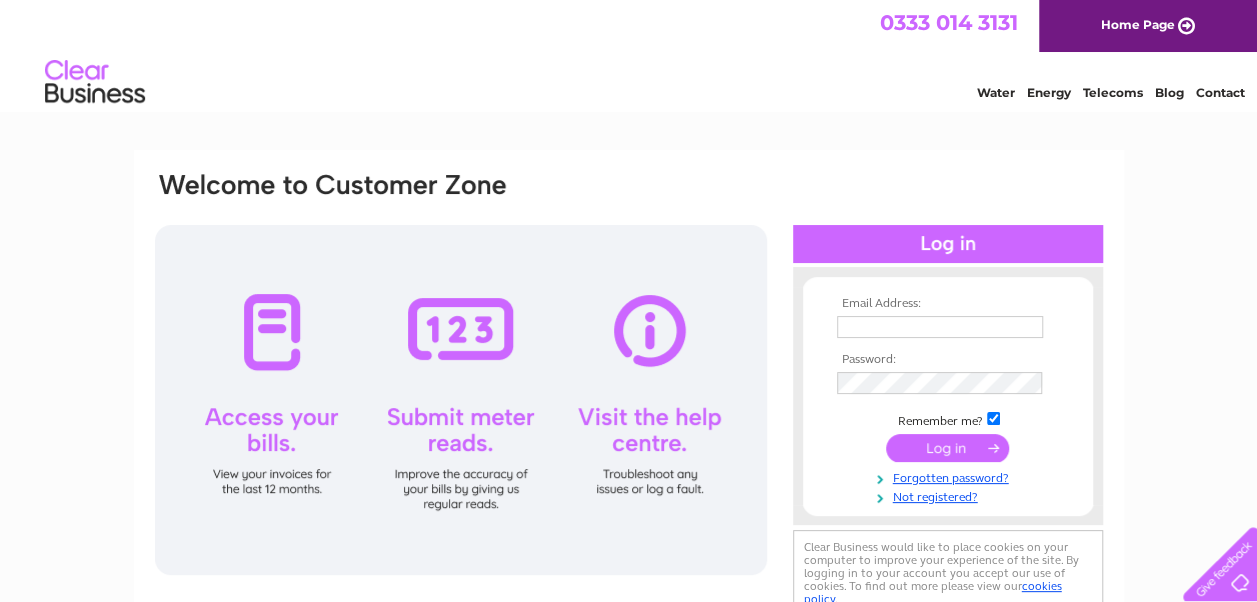 scroll, scrollTop: 0, scrollLeft: 0, axis: both 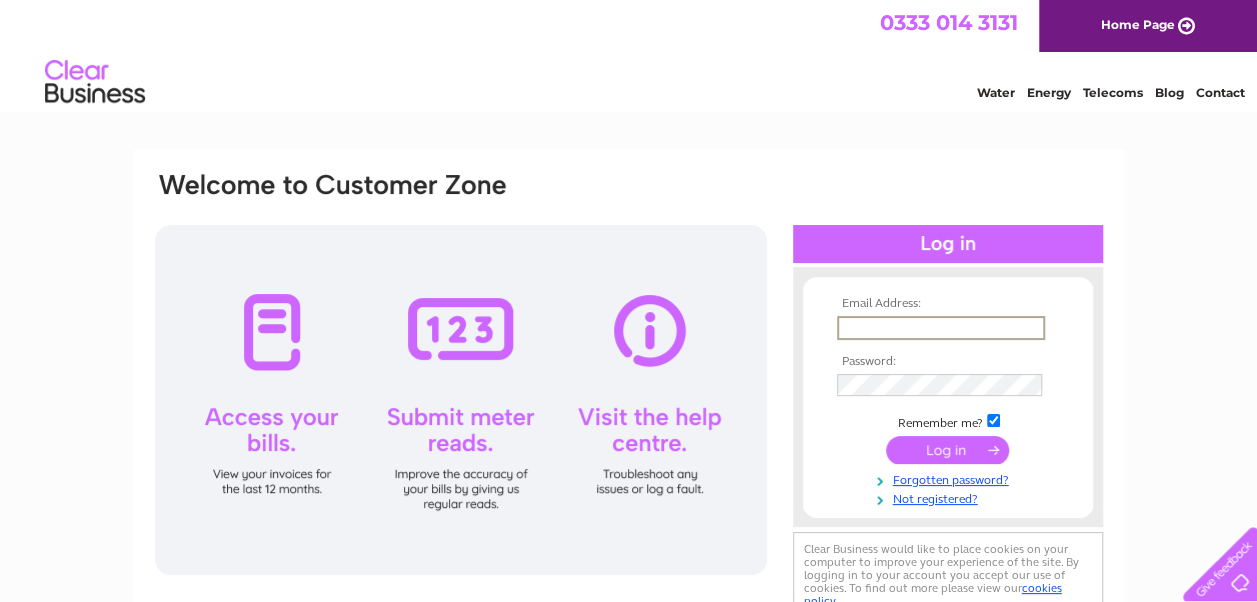 type on "[EMAIL]" 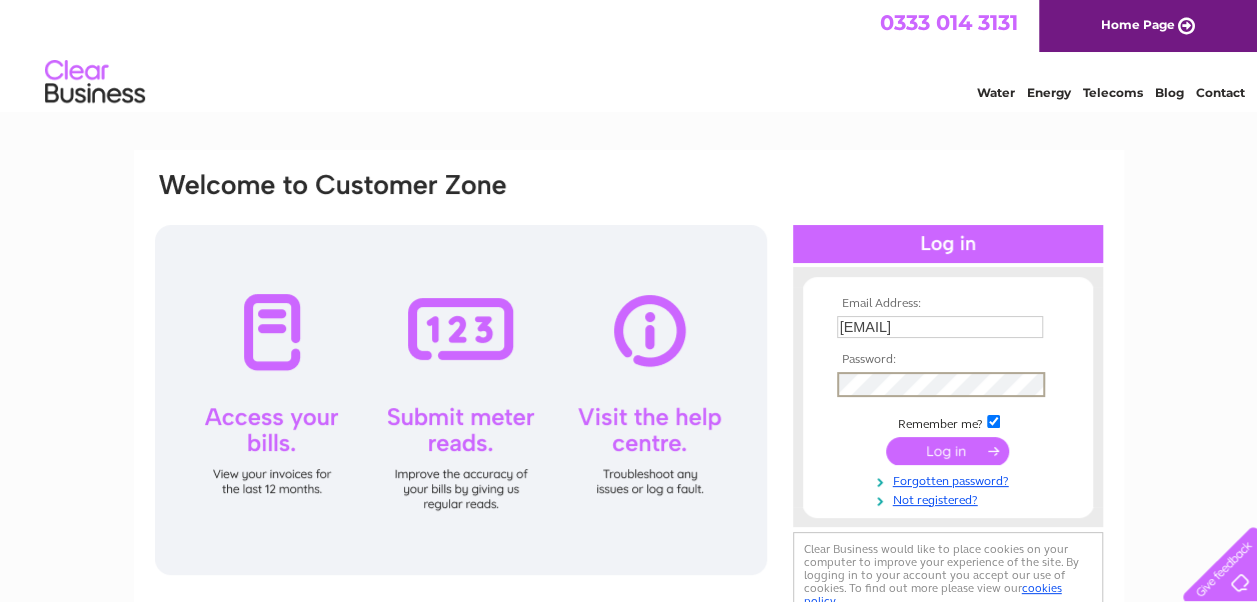 click at bounding box center (947, 451) 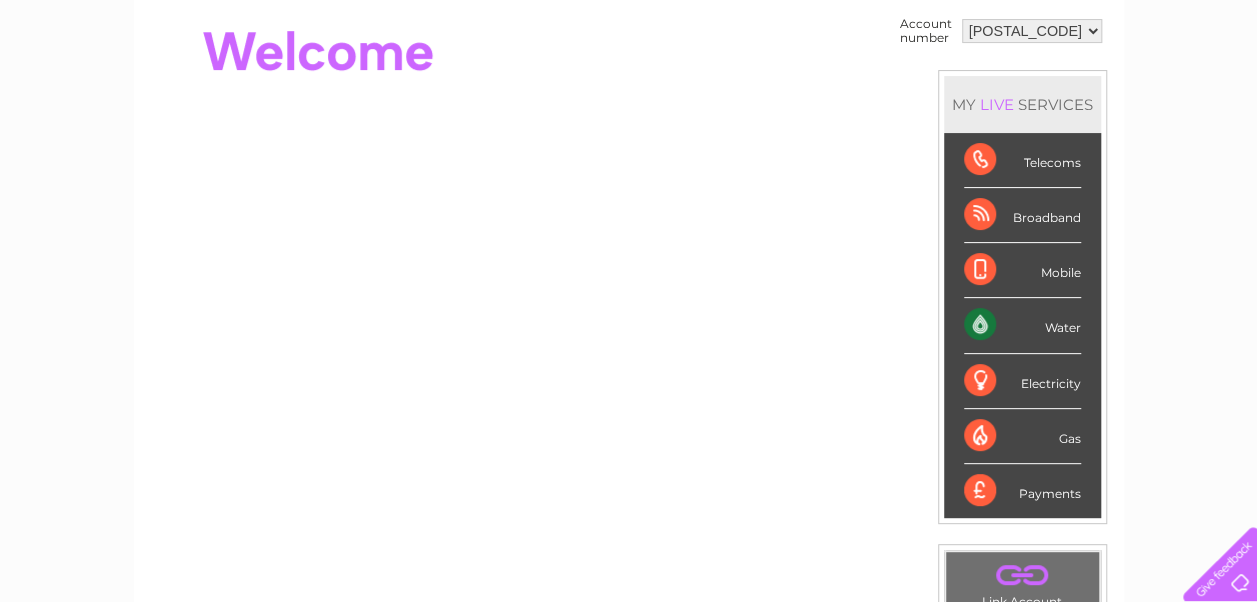 scroll, scrollTop: 200, scrollLeft: 0, axis: vertical 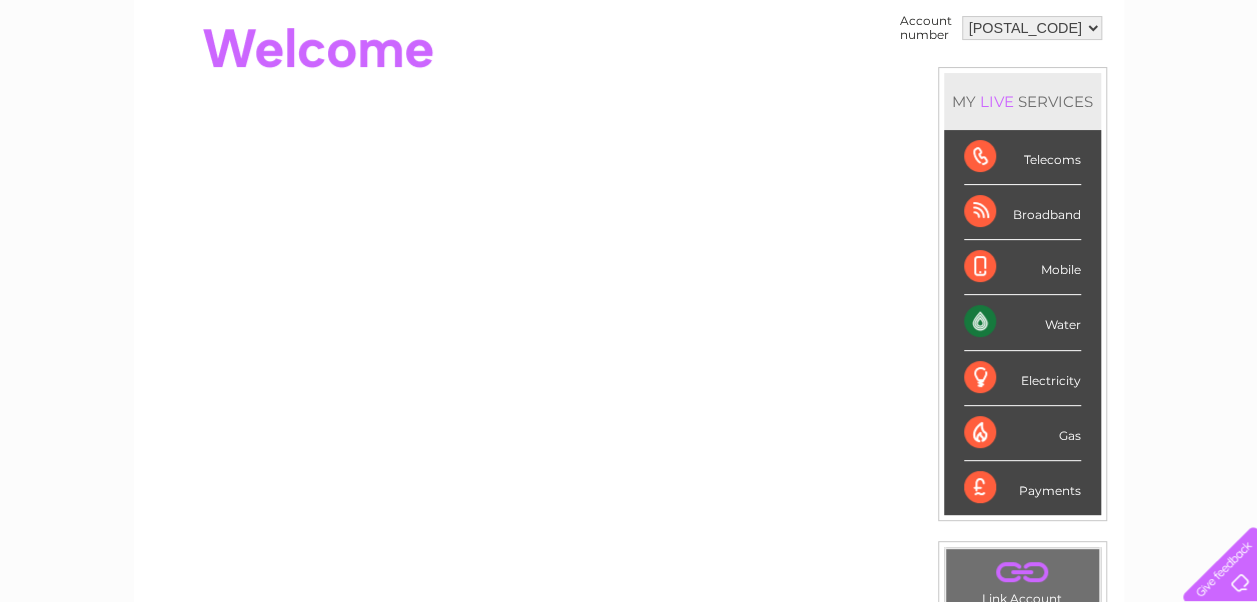 click on "Water" at bounding box center [1022, 322] 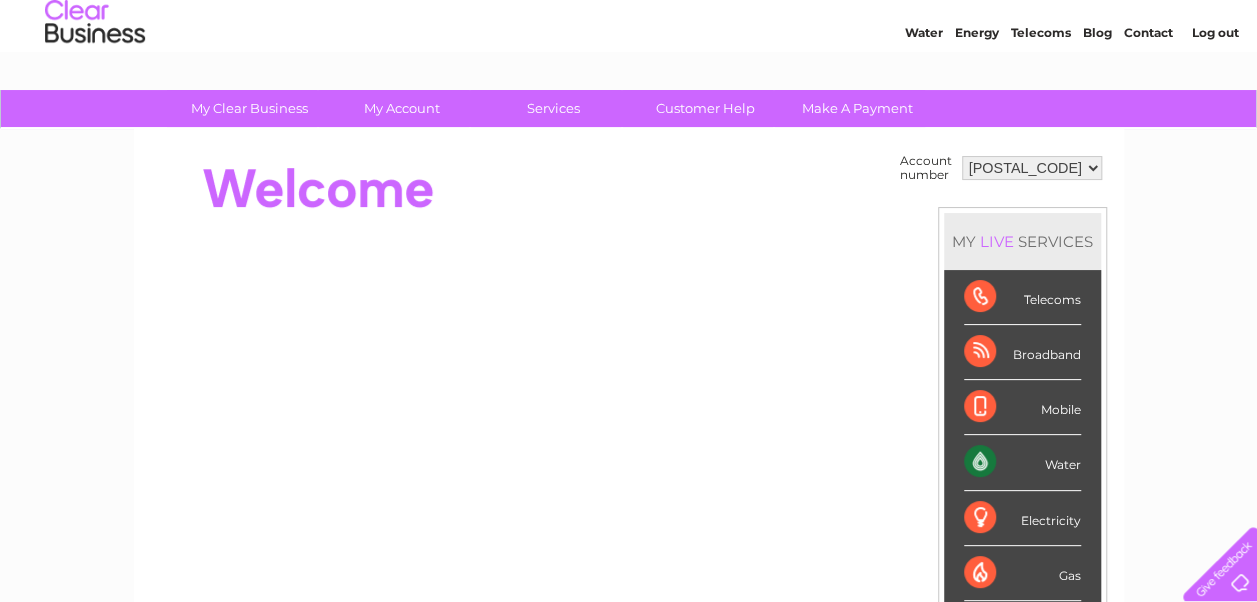 scroll, scrollTop: 0, scrollLeft: 0, axis: both 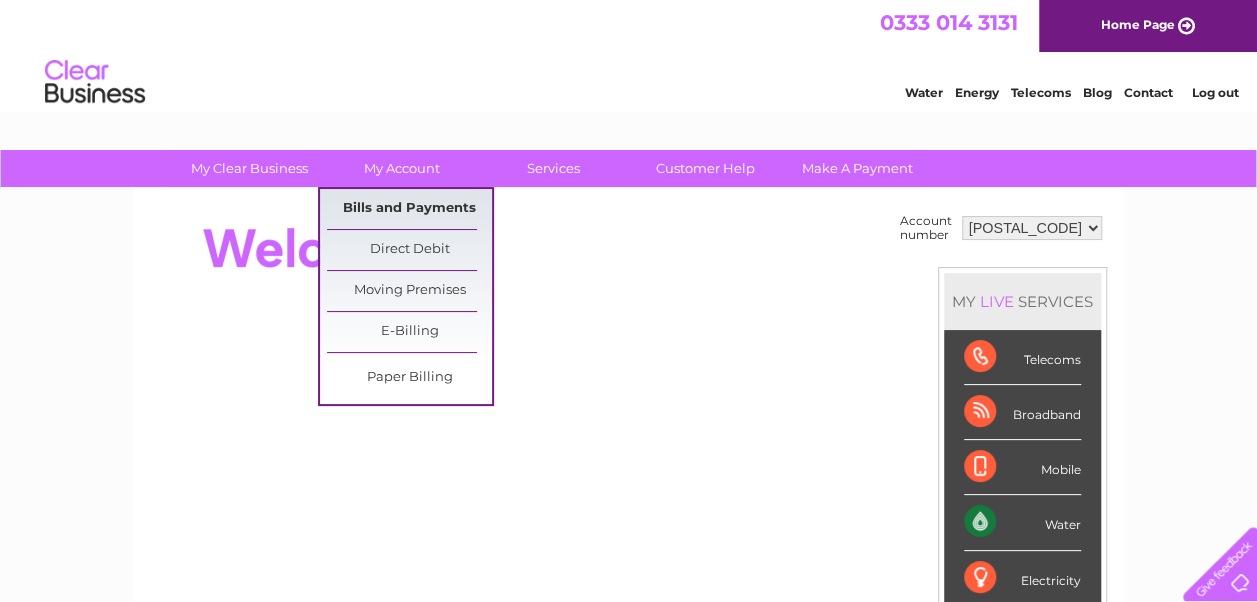 click on "Bills and Payments" at bounding box center [409, 209] 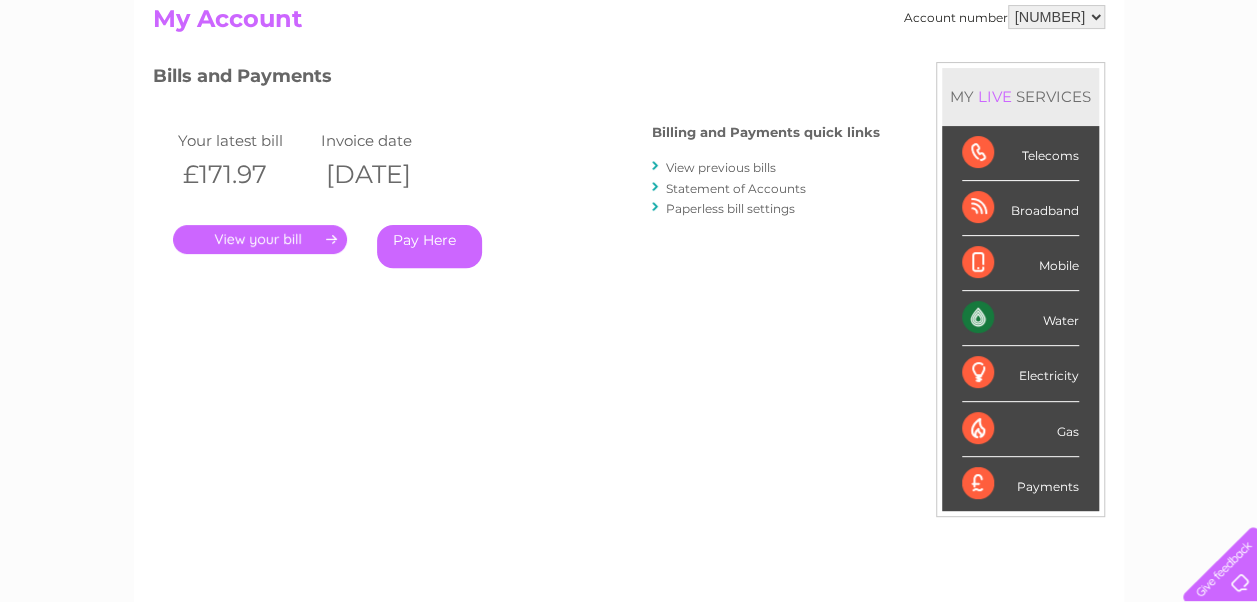 scroll, scrollTop: 300, scrollLeft: 0, axis: vertical 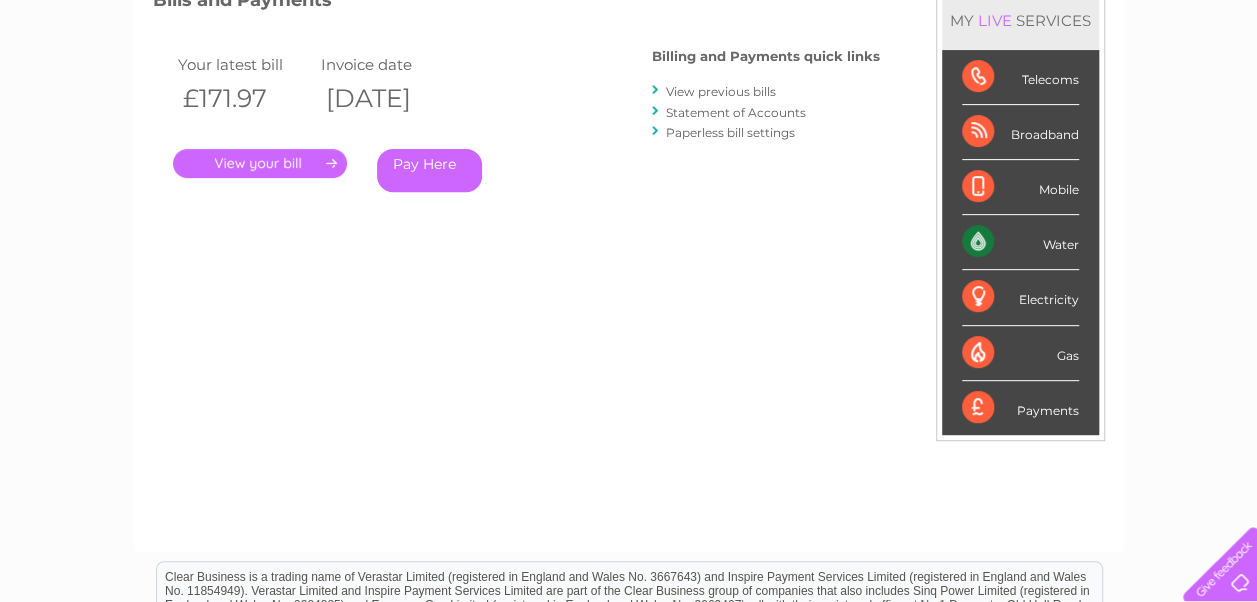 click on "." at bounding box center [260, 163] 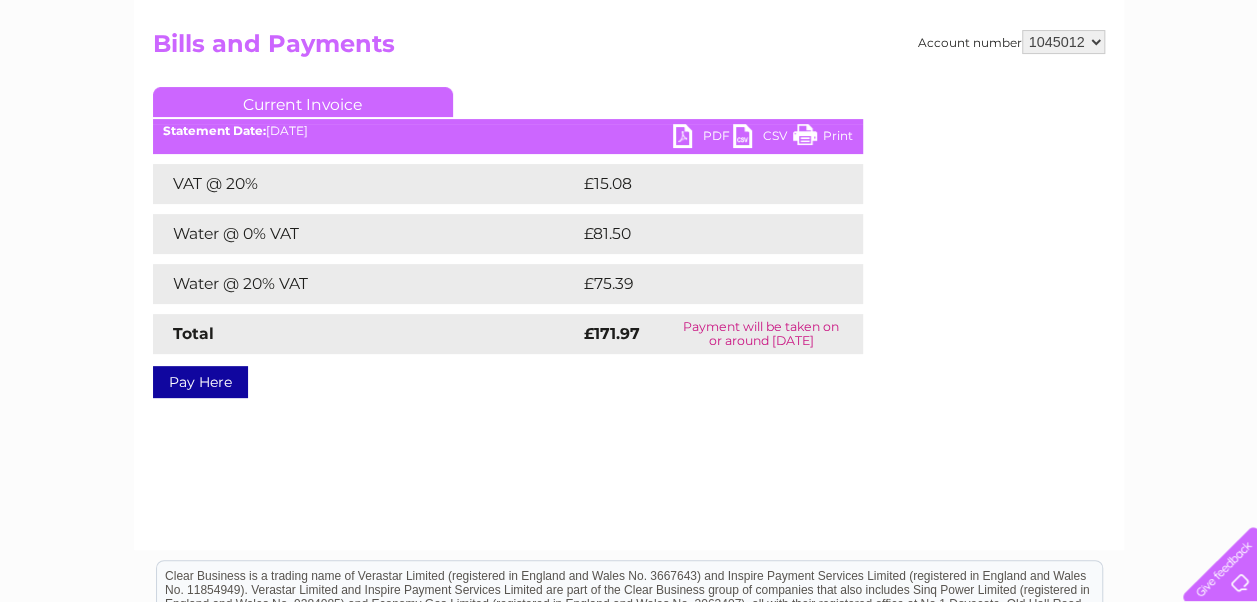 scroll, scrollTop: 200, scrollLeft: 0, axis: vertical 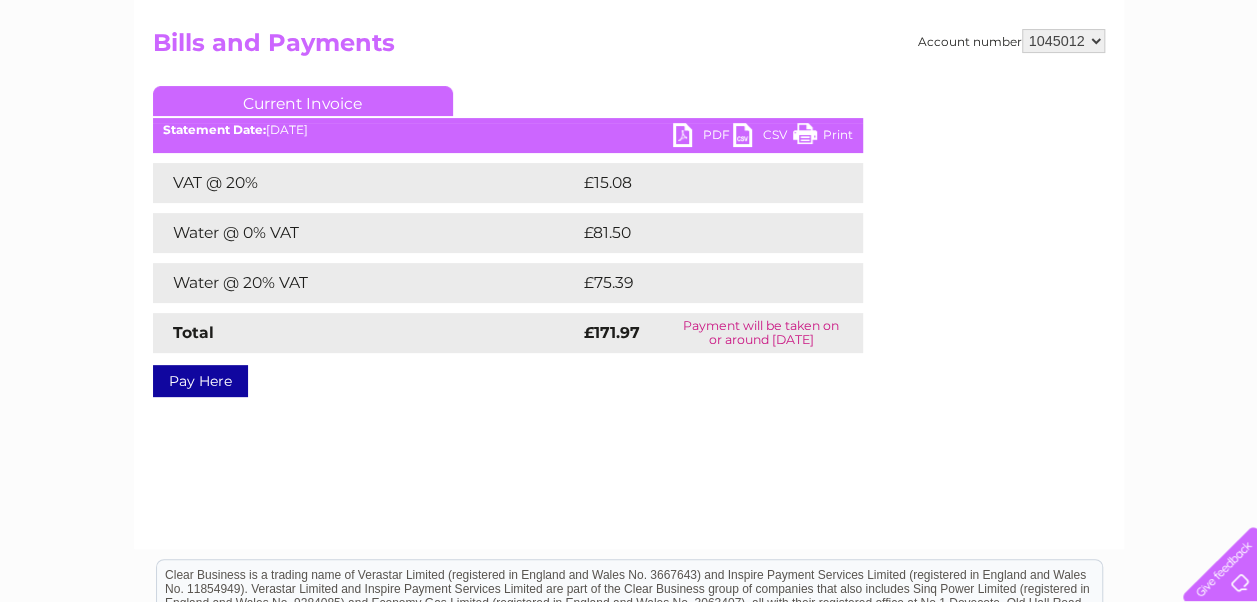 click on "PDF" at bounding box center (703, 137) 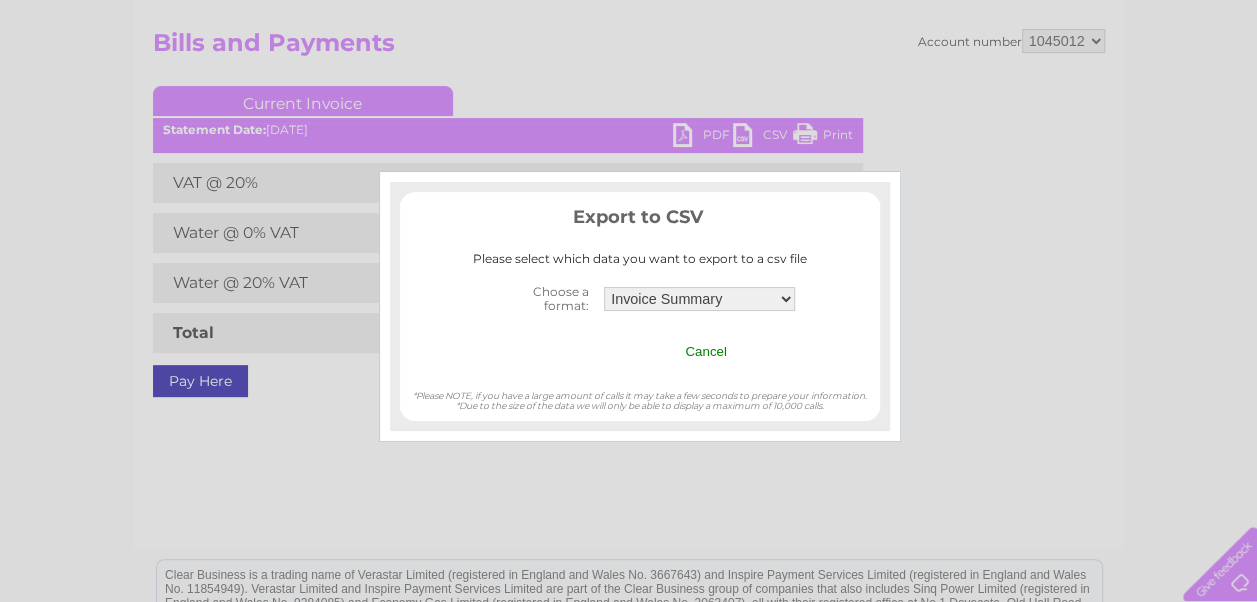 scroll, scrollTop: 0, scrollLeft: 0, axis: both 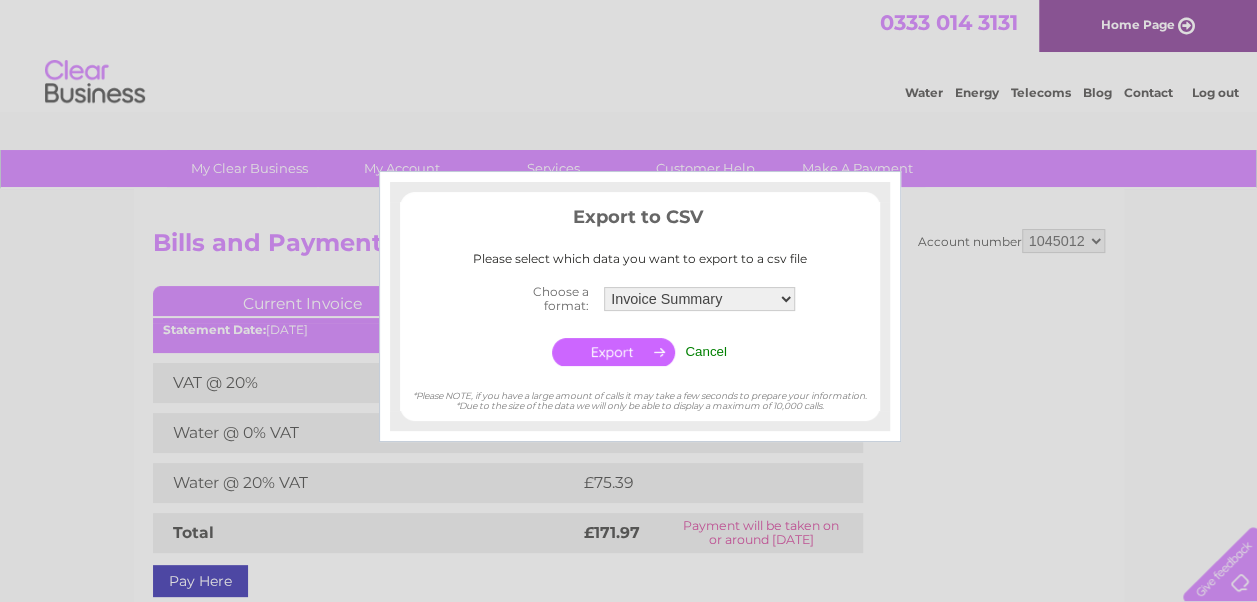 click on "Cancel" at bounding box center (706, 351) 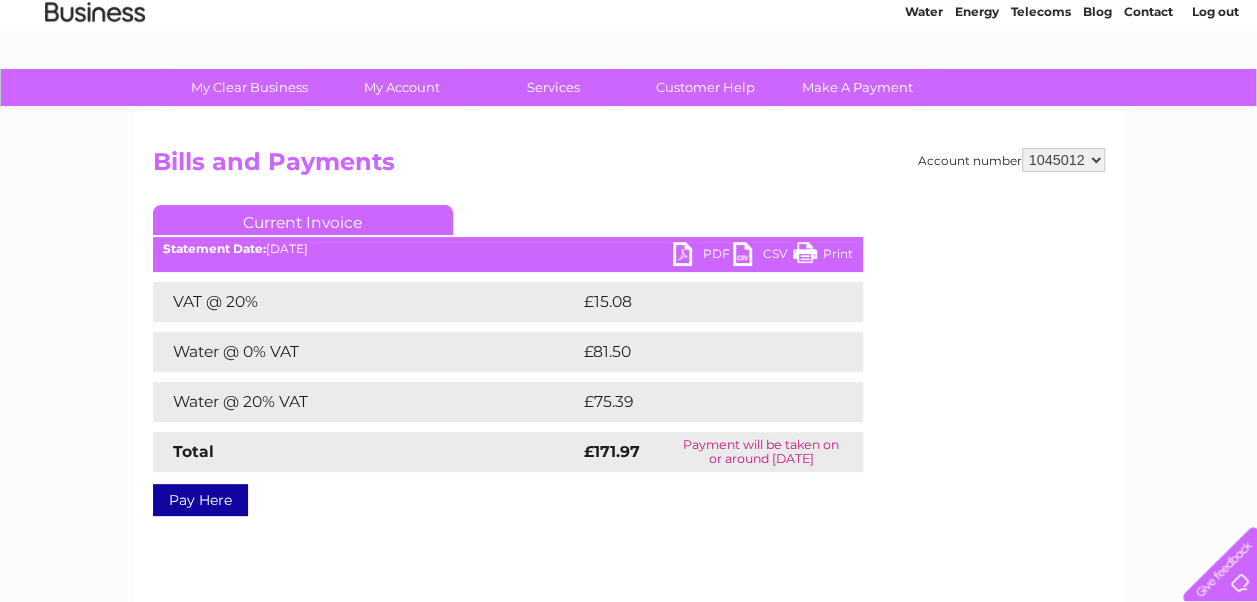scroll, scrollTop: 0, scrollLeft: 0, axis: both 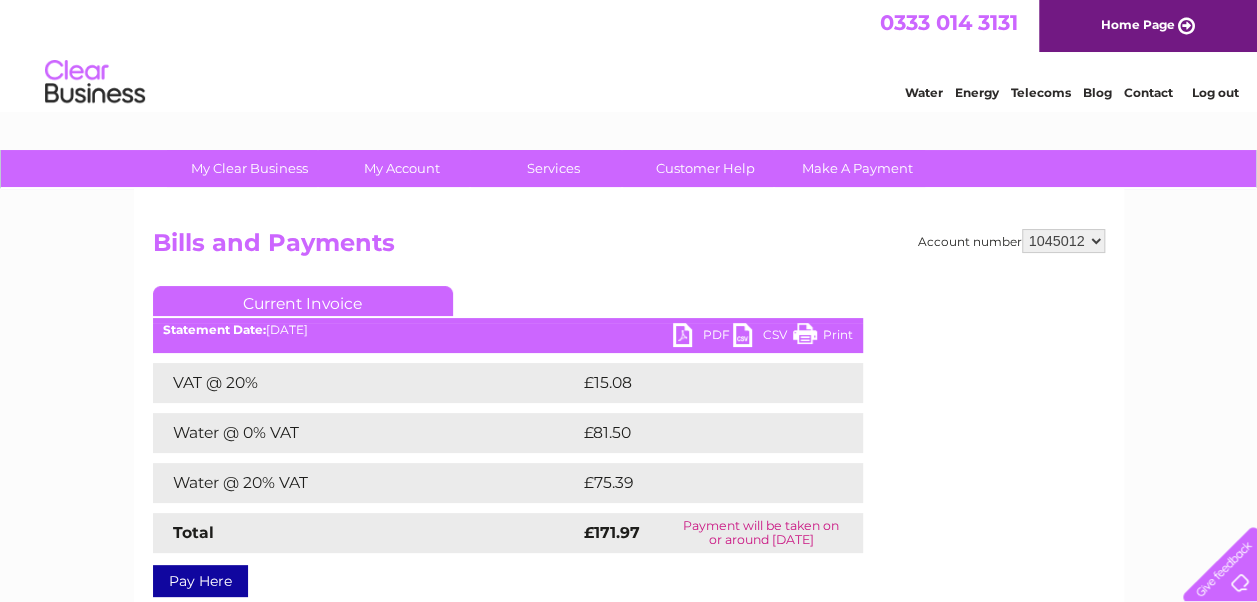 click on "PDF" at bounding box center (703, 337) 